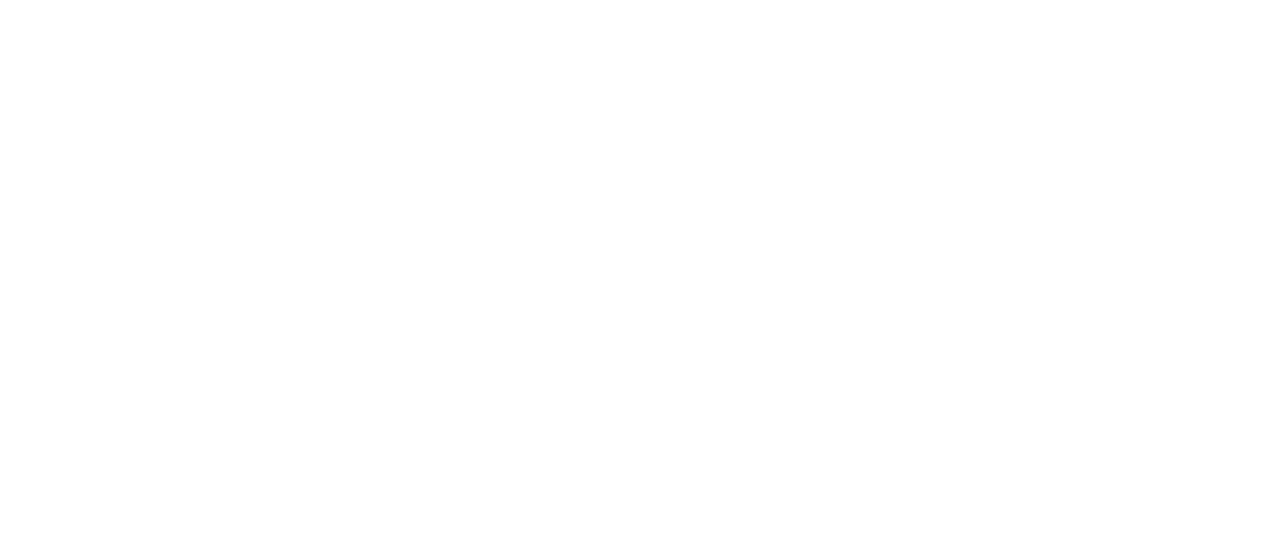 scroll, scrollTop: 0, scrollLeft: 0, axis: both 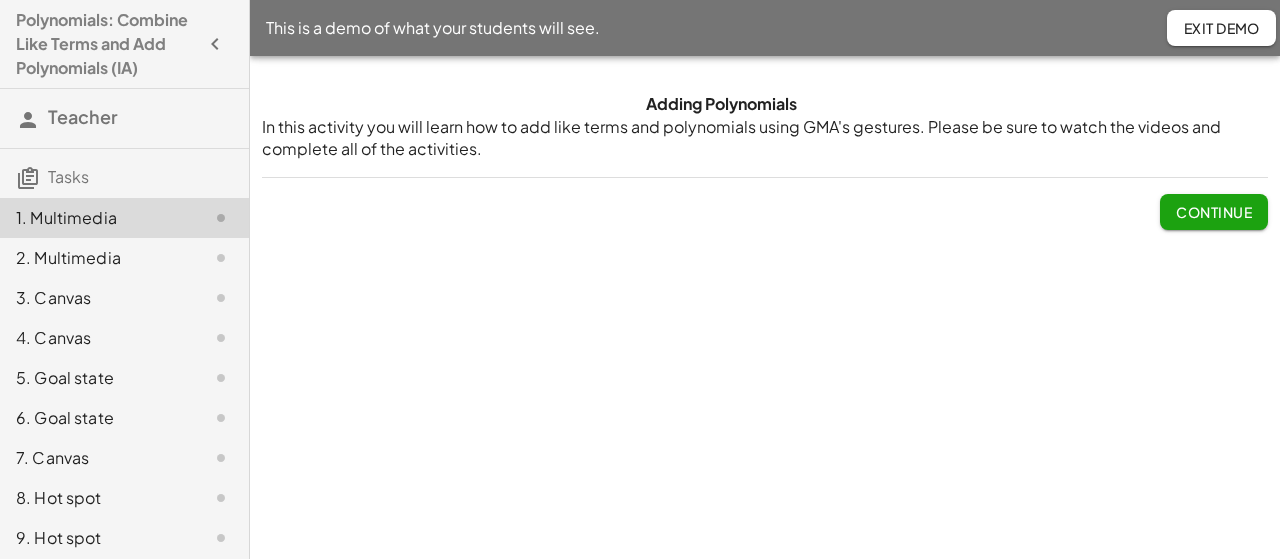 click on "Continue" 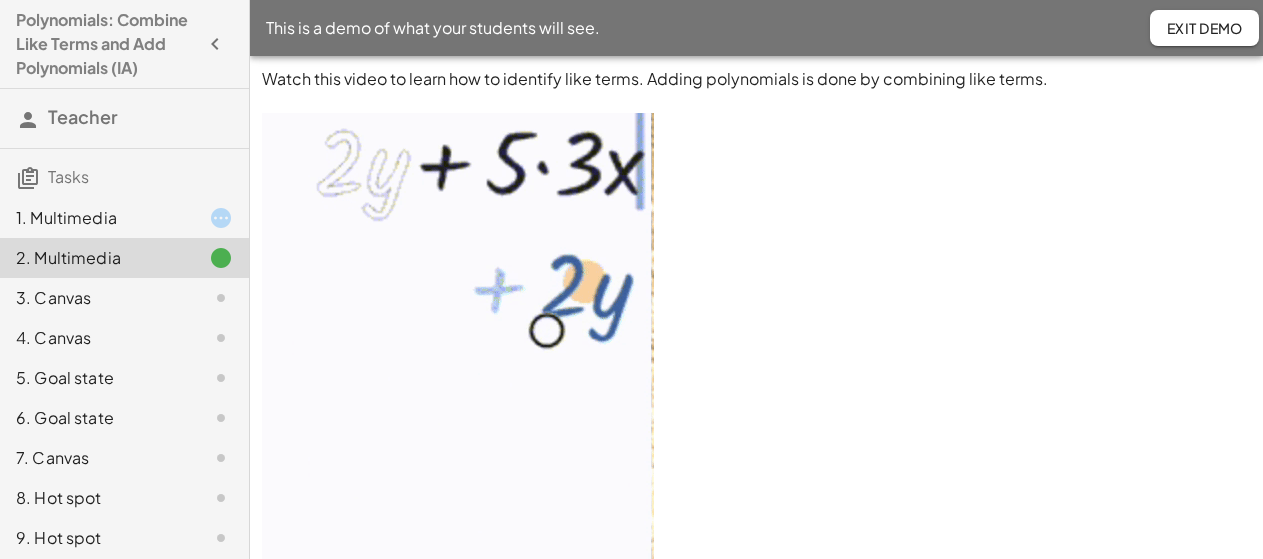 click on "3. Canvas" 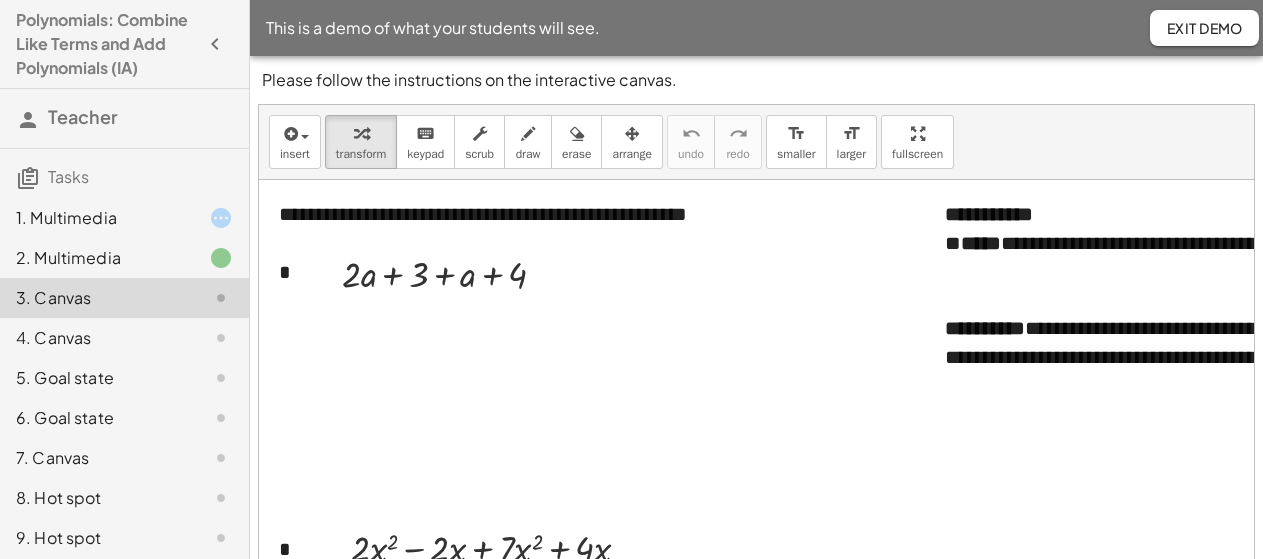 click on "5. Goal state" 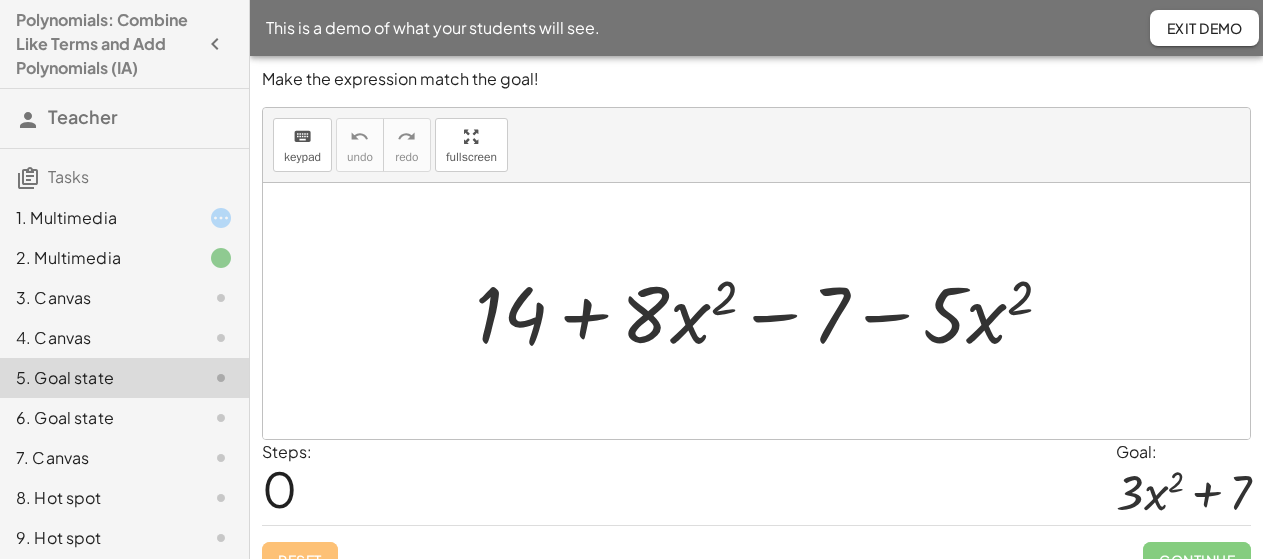 click 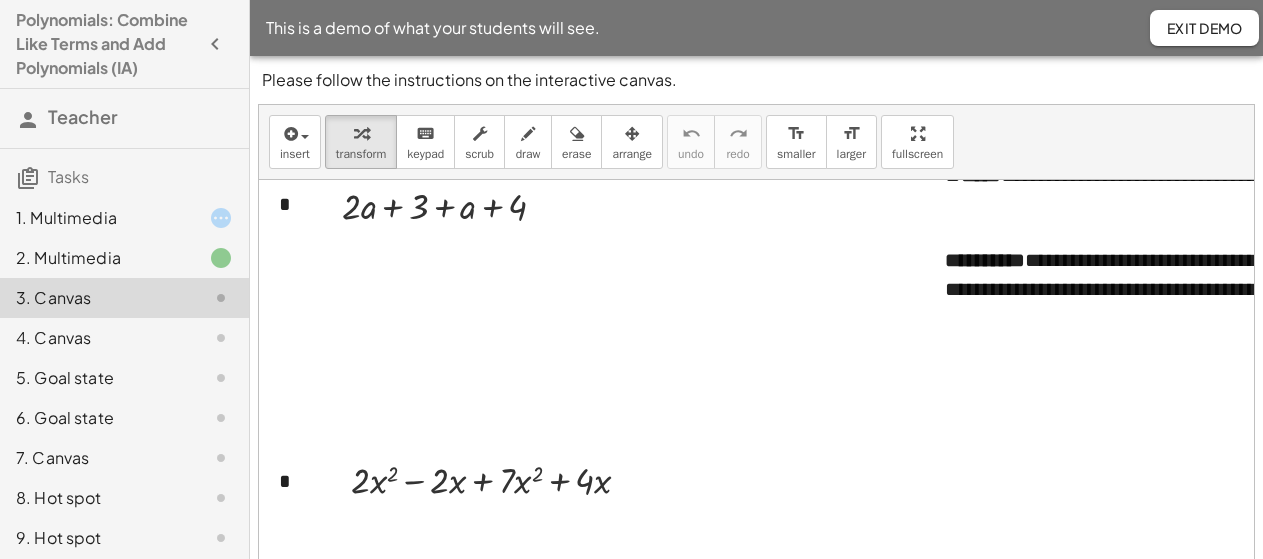scroll, scrollTop: 0, scrollLeft: 0, axis: both 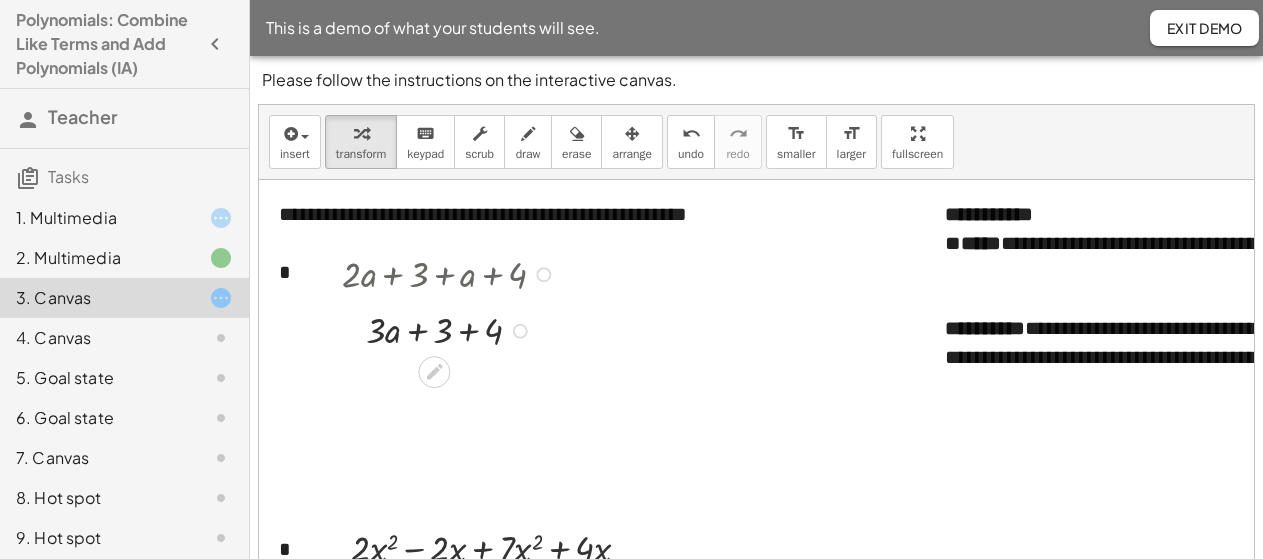 click at bounding box center [452, 323] 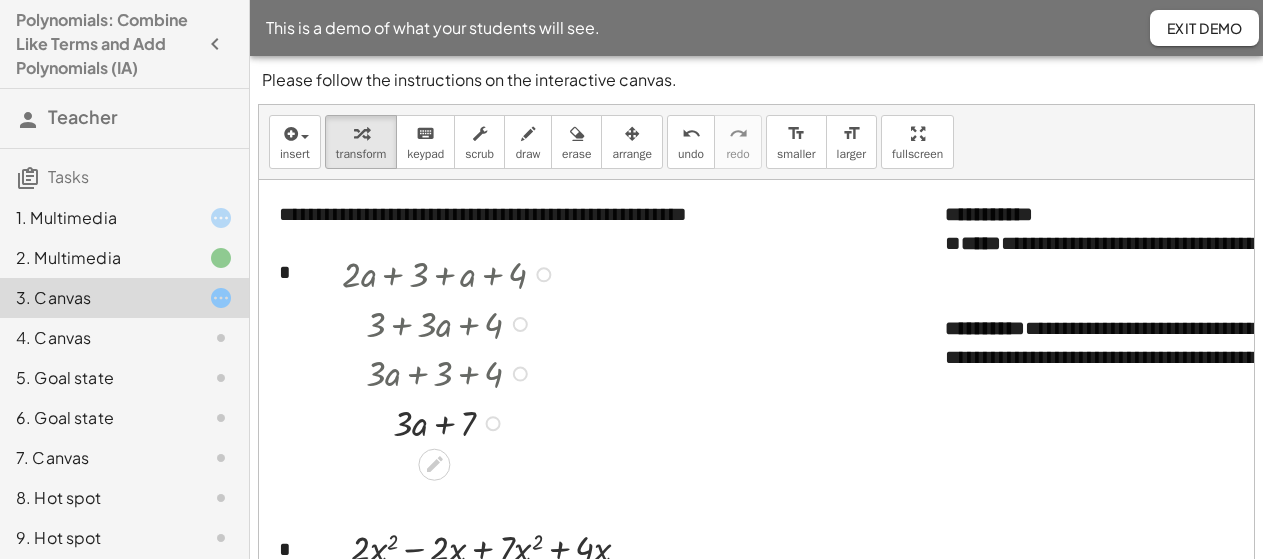 click on "4. Canvas" 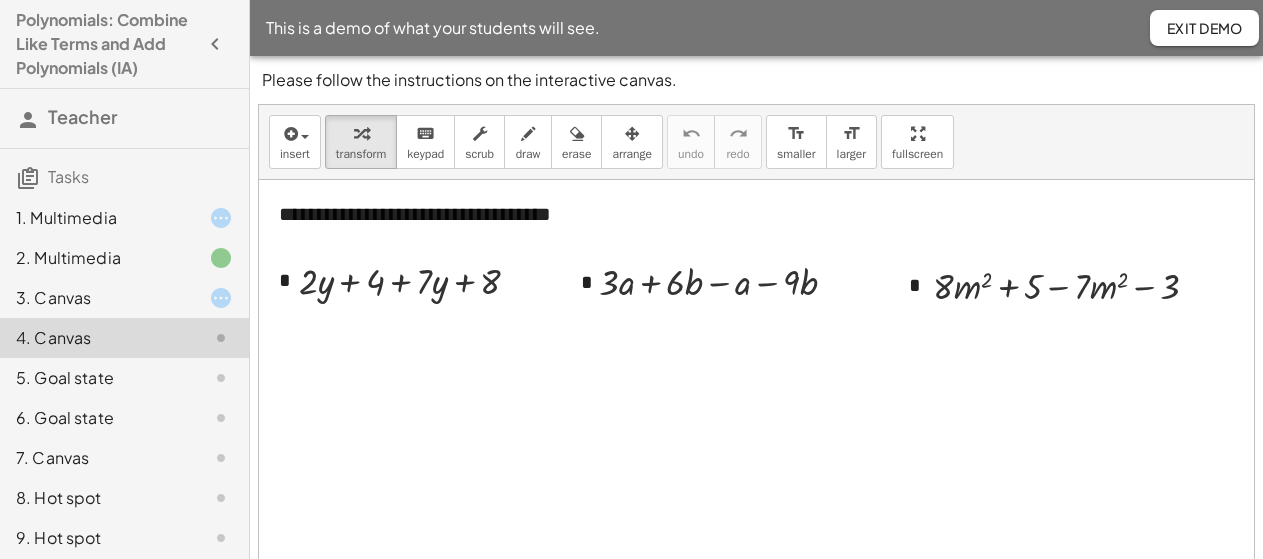 click 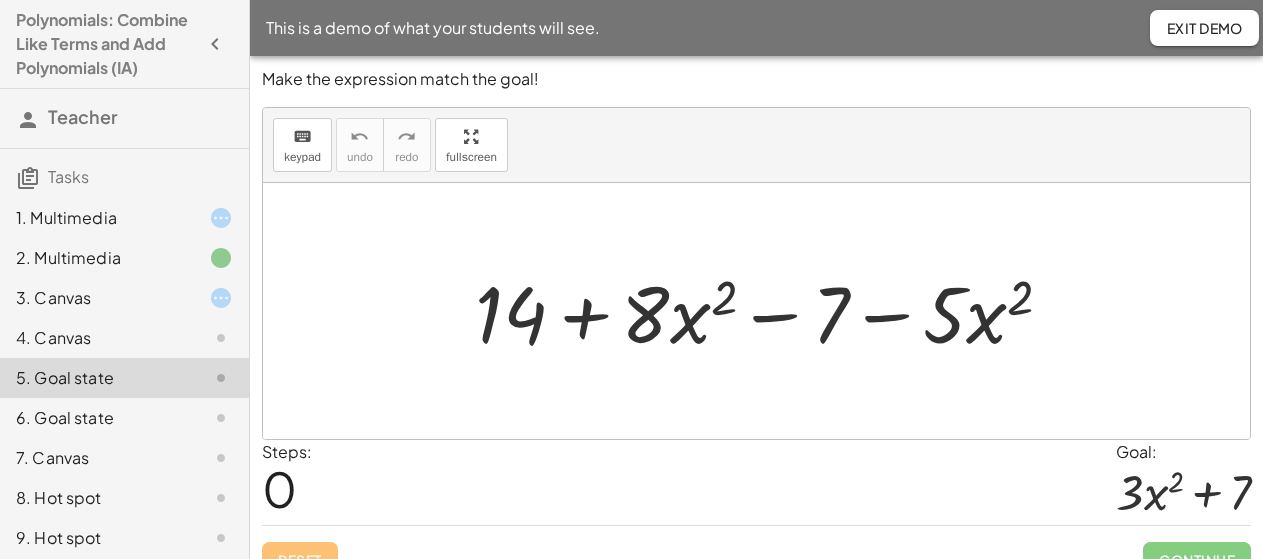 click 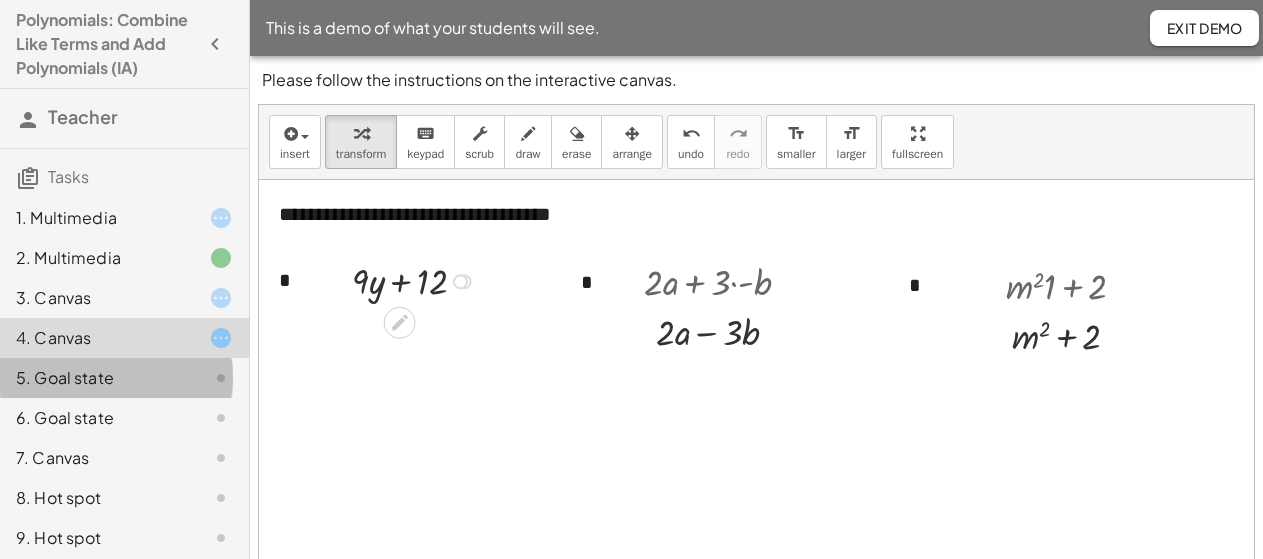 scroll, scrollTop: 0, scrollLeft: 1, axis: horizontal 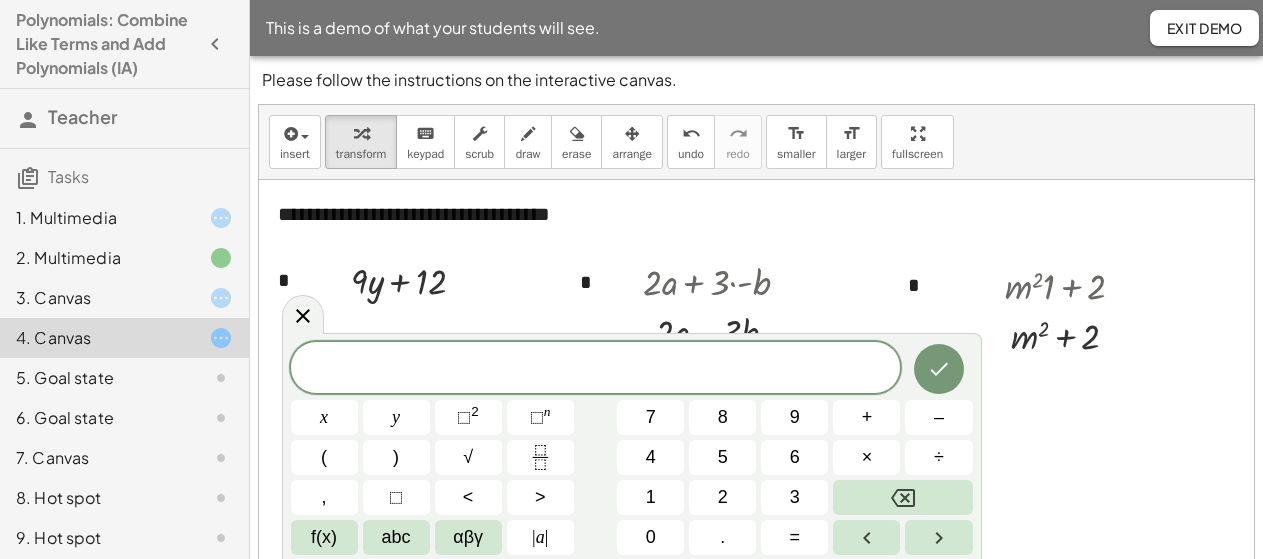 click on "5. Goal state" 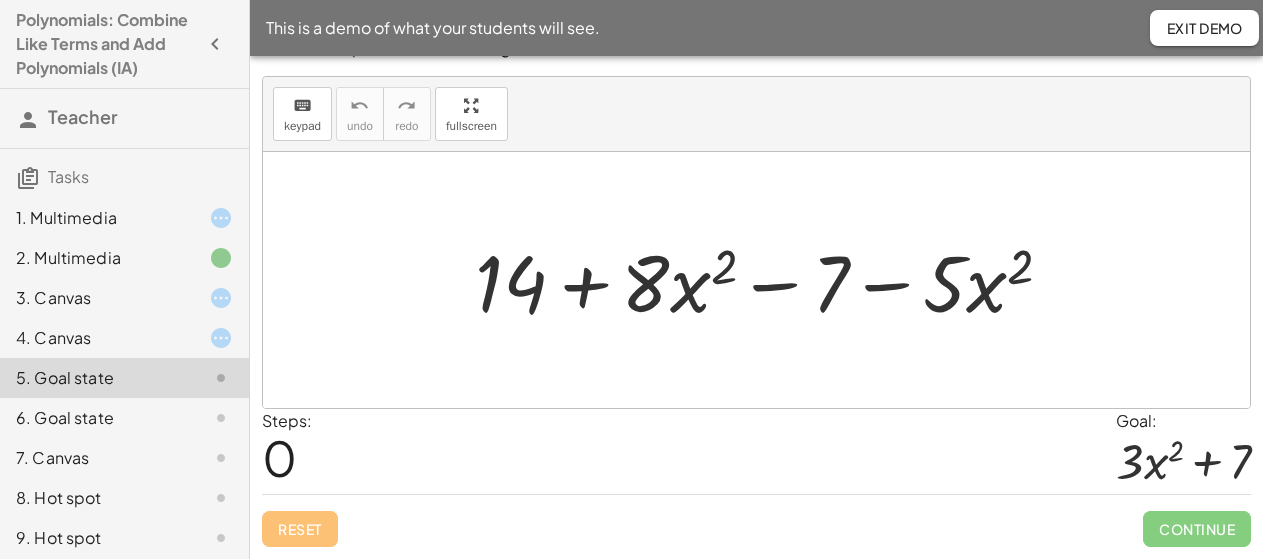 scroll, scrollTop: 30, scrollLeft: 0, axis: vertical 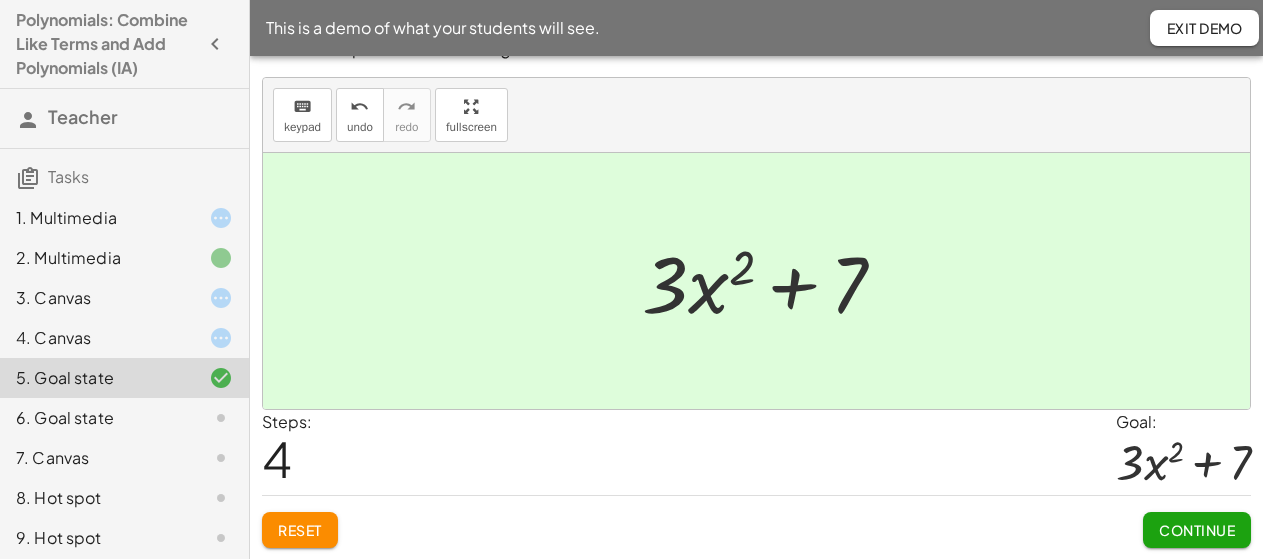 click on "Continue" 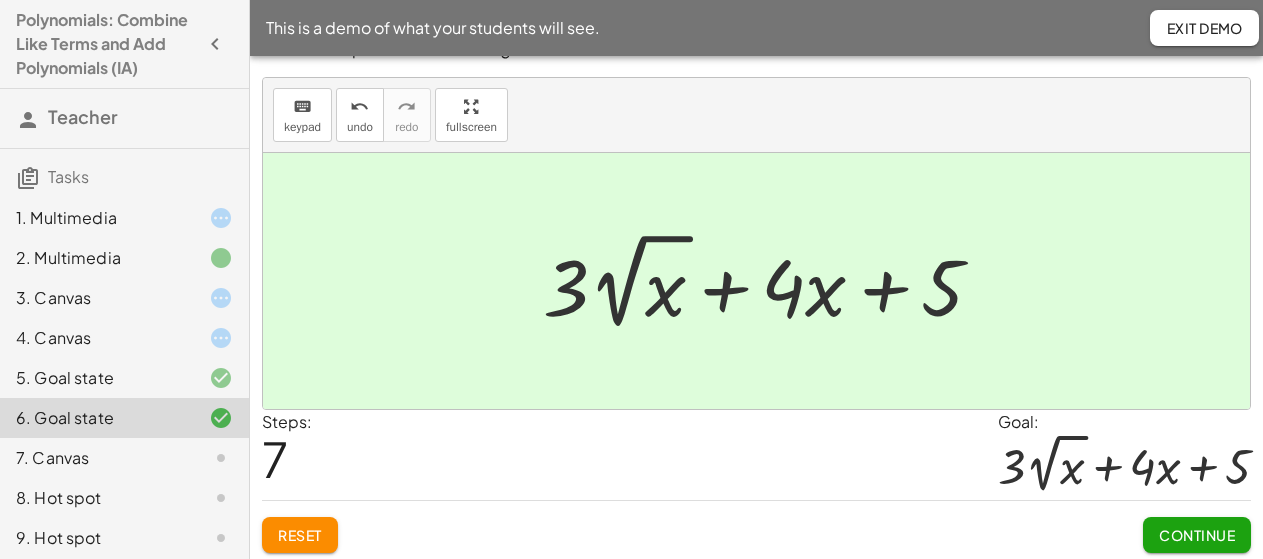 click on "Continue" 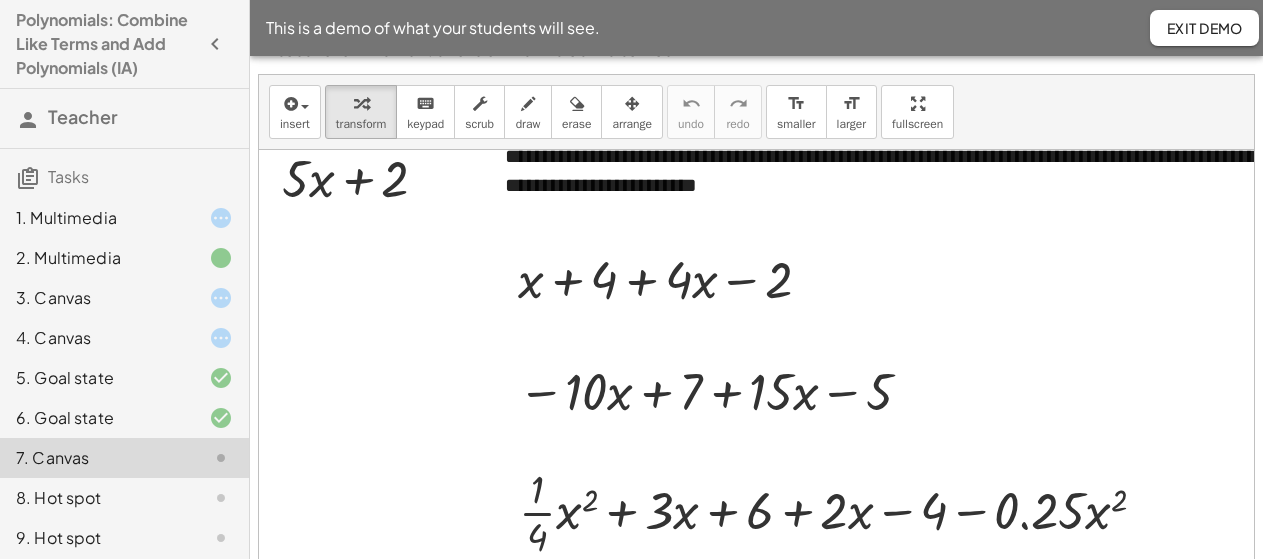 scroll, scrollTop: 9, scrollLeft: 8, axis: both 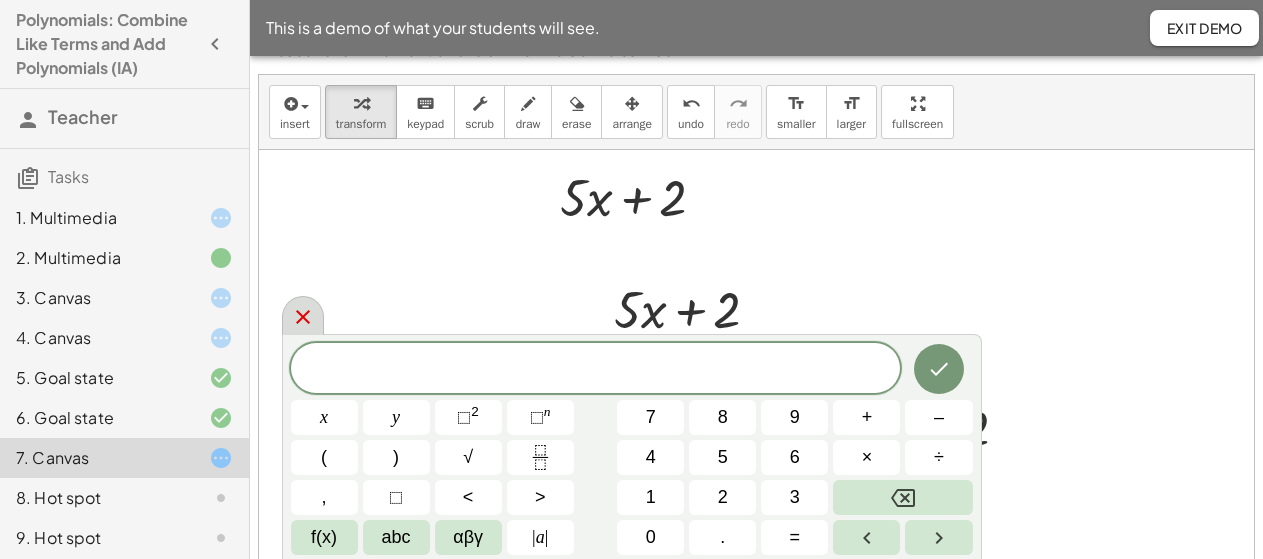 click at bounding box center (303, 315) 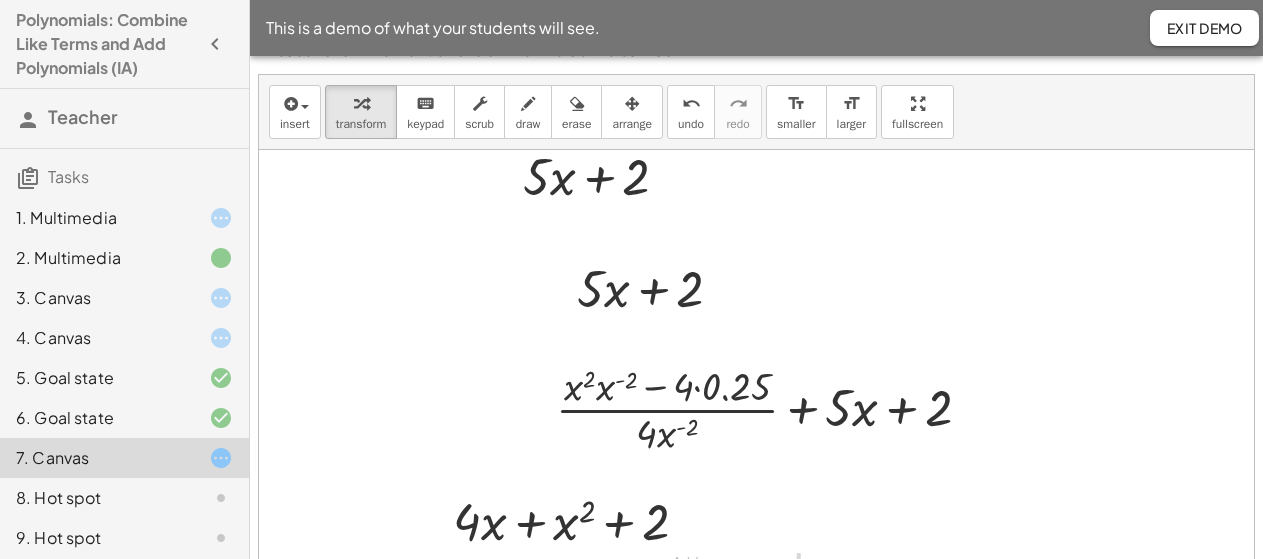 scroll, scrollTop: 151, scrollLeft: 73, axis: both 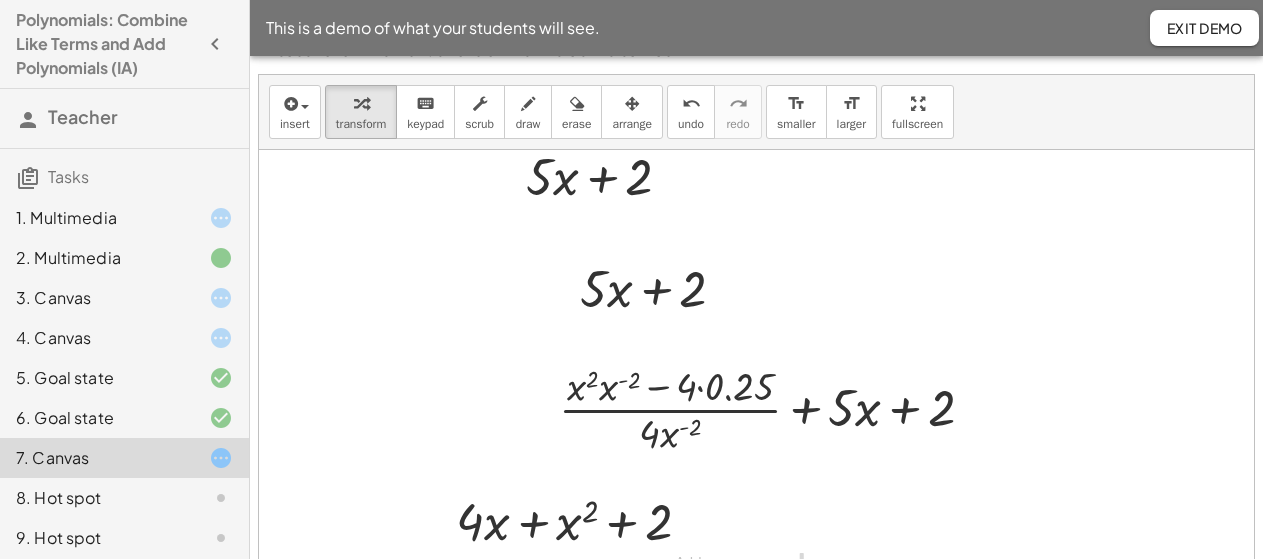 click on "7. Canvas" 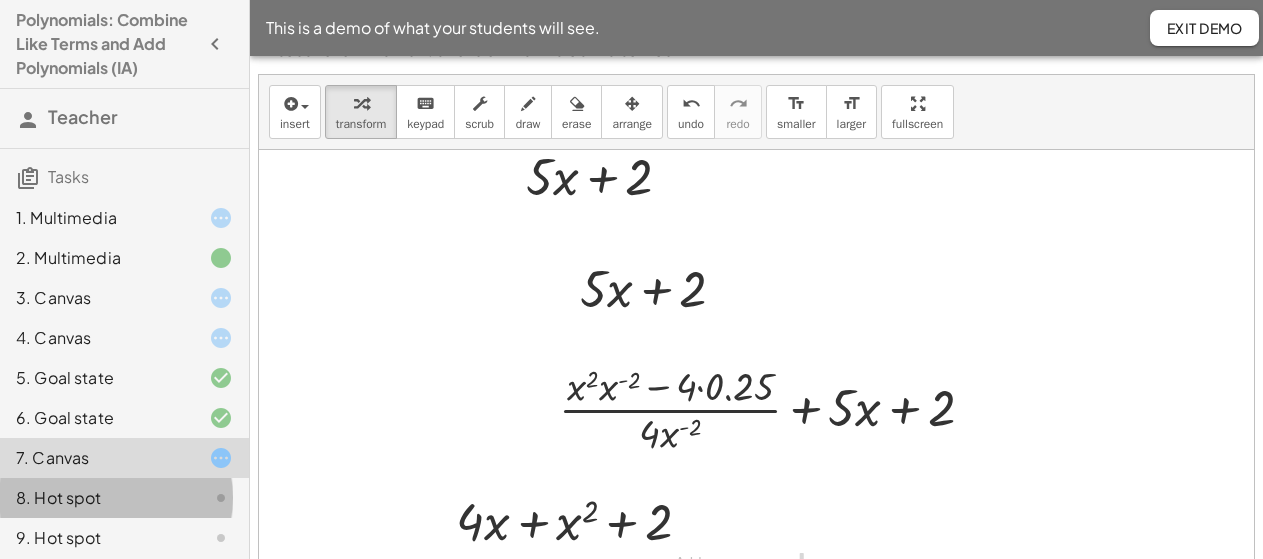 click on "8. Hot spot" 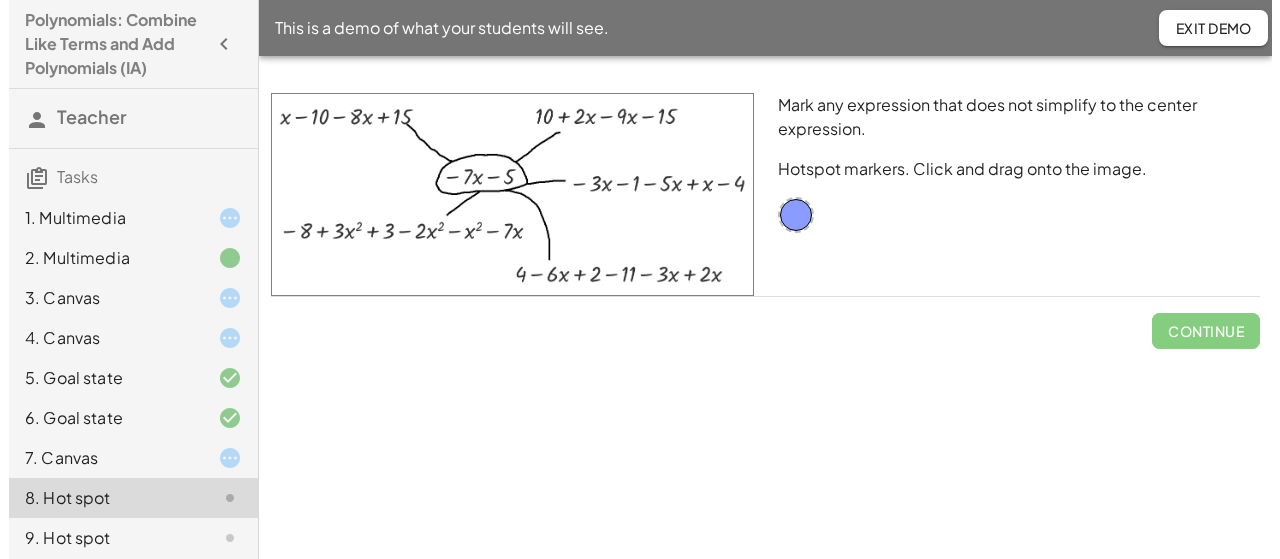 scroll, scrollTop: 0, scrollLeft: 0, axis: both 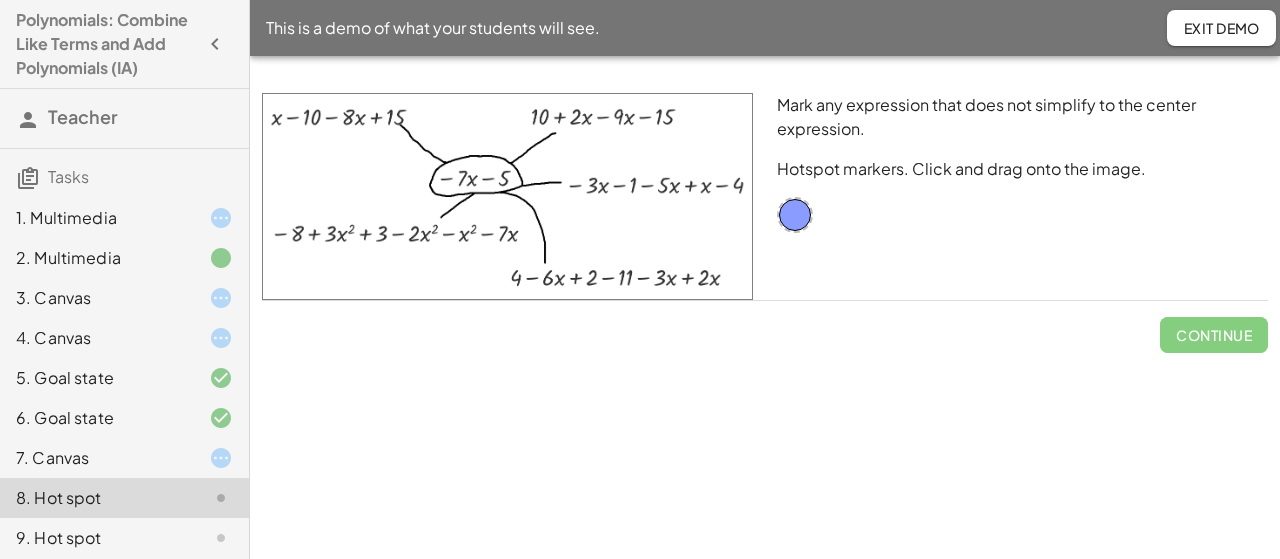 click on "Continue" 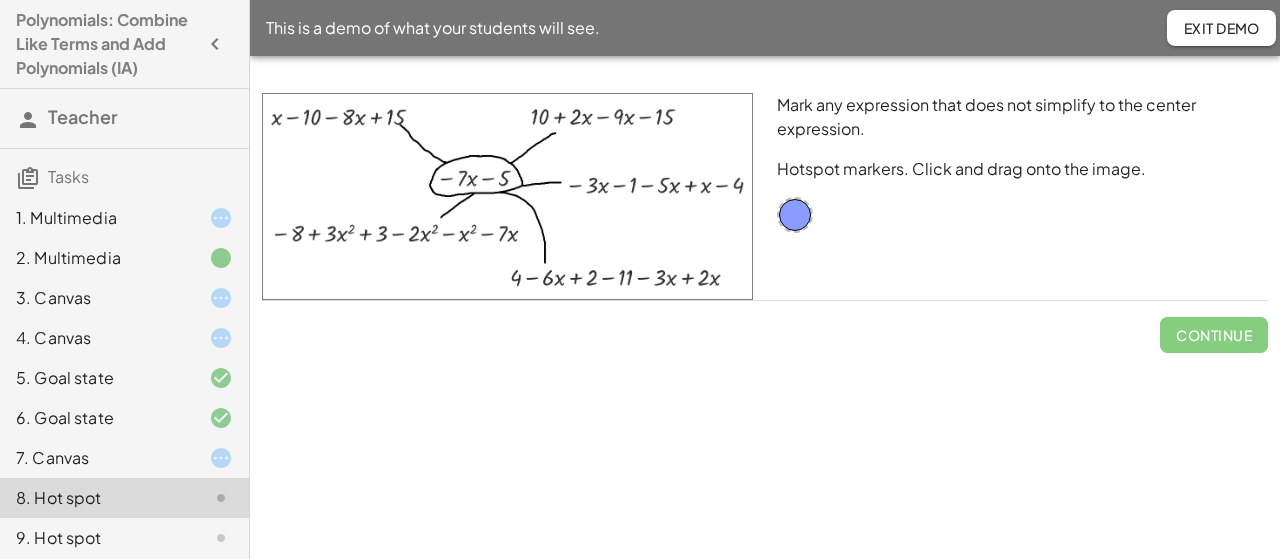 click on "3. Canvas" 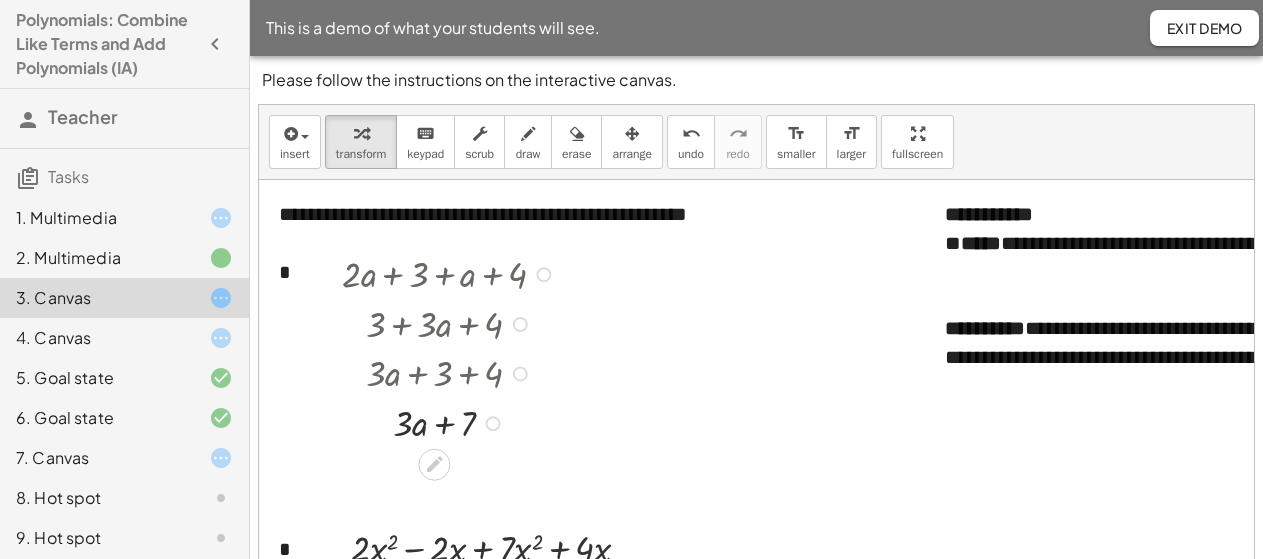 click on "1. Multimedia" 